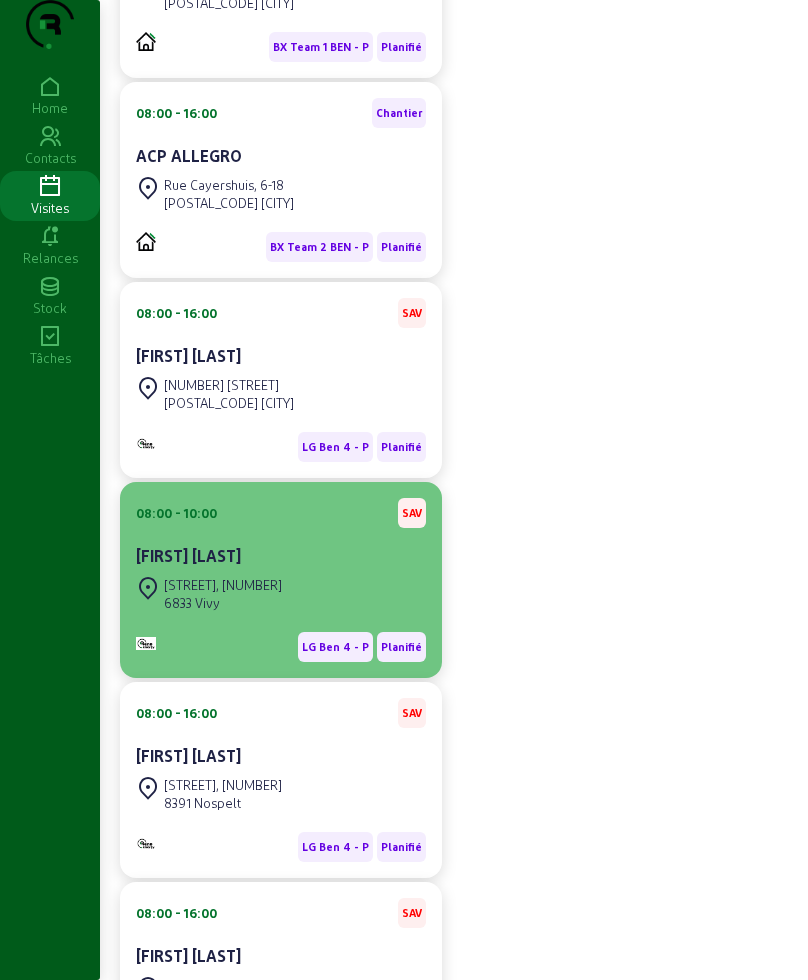 scroll, scrollTop: 863, scrollLeft: 0, axis: vertical 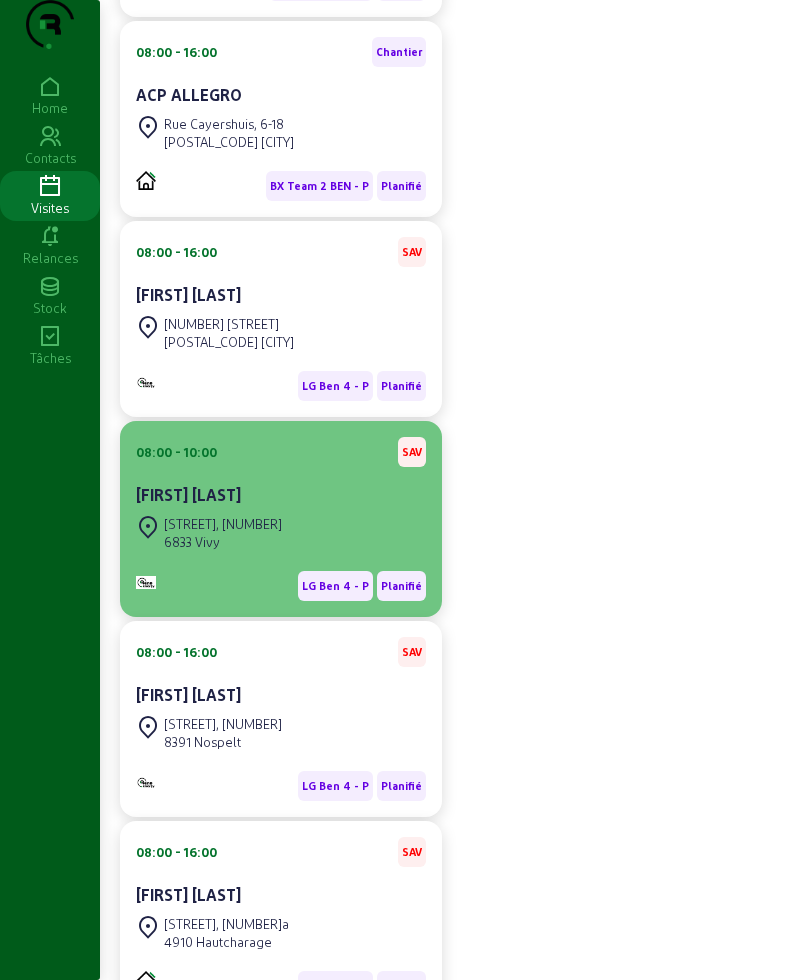 click on "[STREET_NAME], [NUMBER]" 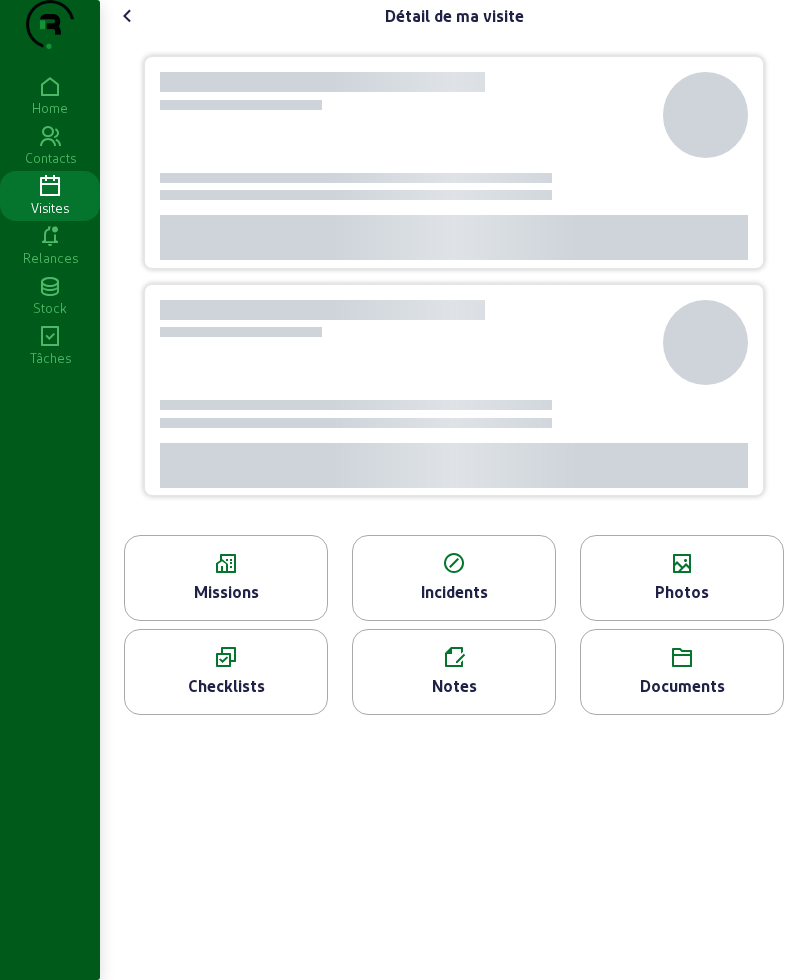 scroll, scrollTop: 0, scrollLeft: 0, axis: both 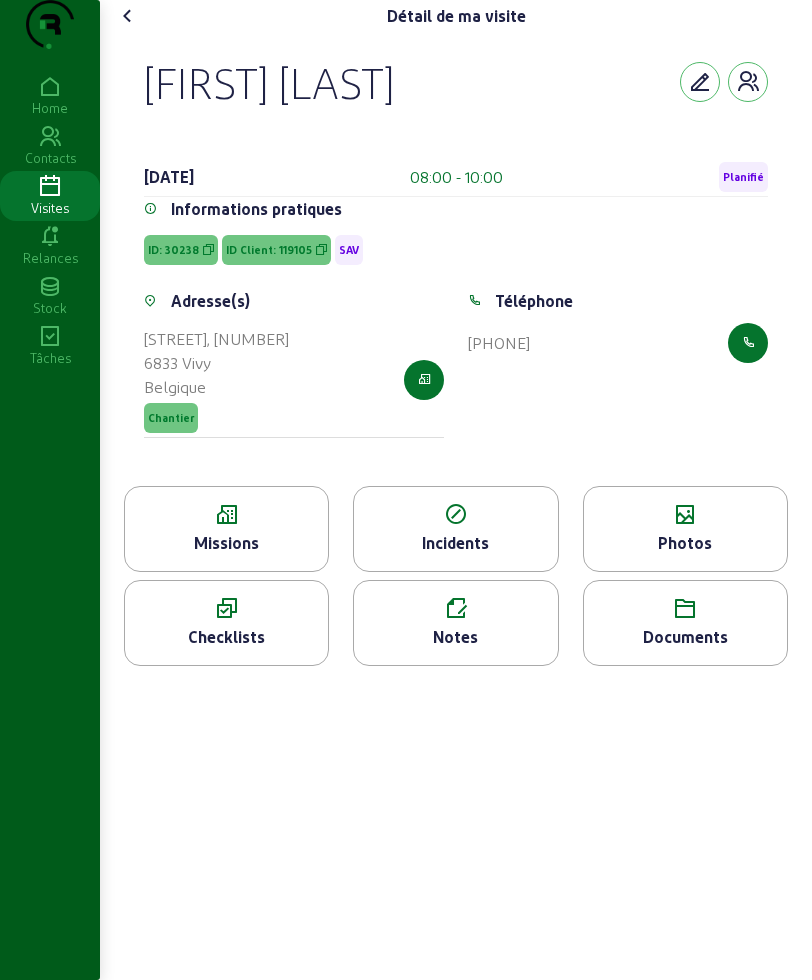 click on "Checklists" 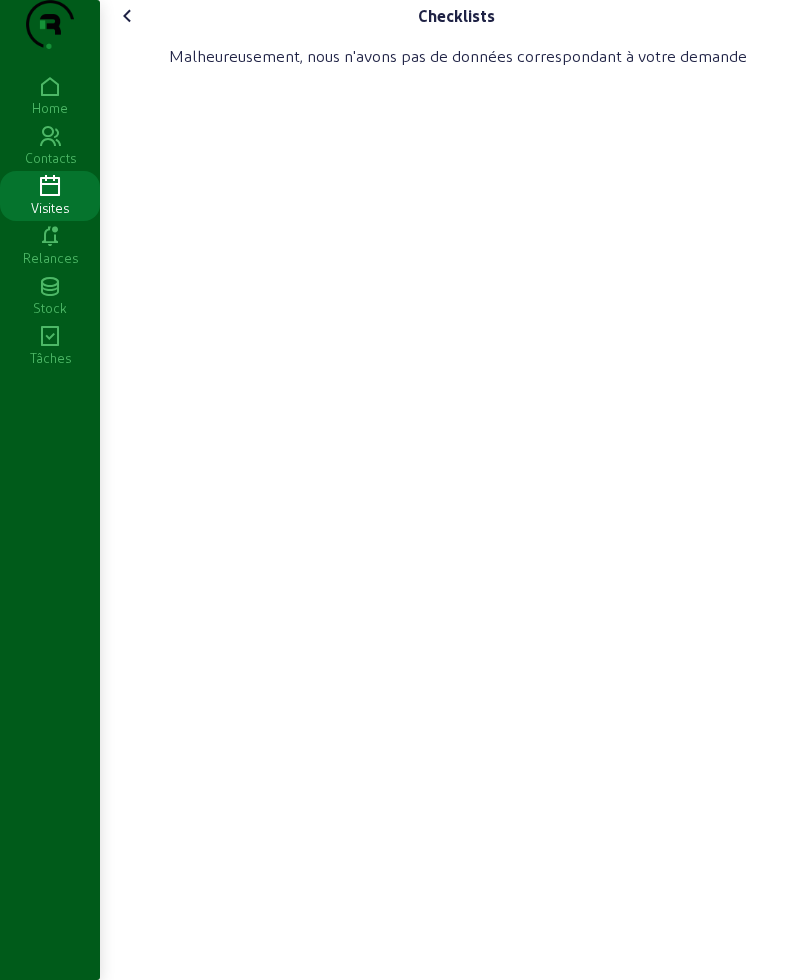 click on "Checklists  Malheureusement, nous n'avons pas de données correspondant à votre demande" 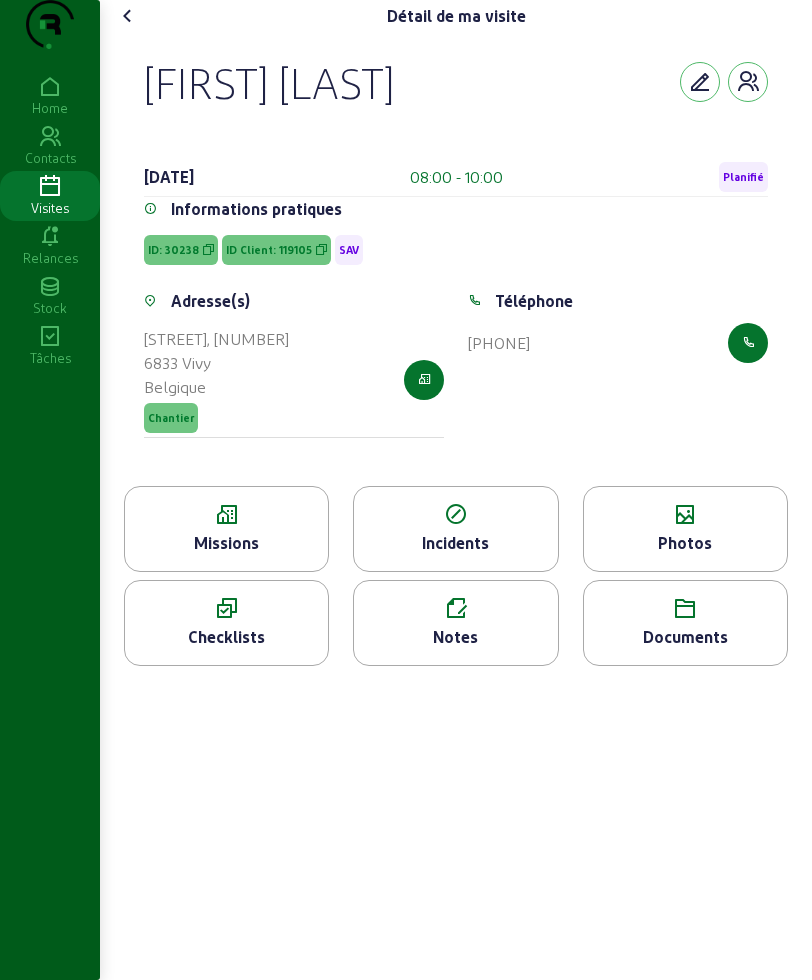 click on "Missions" 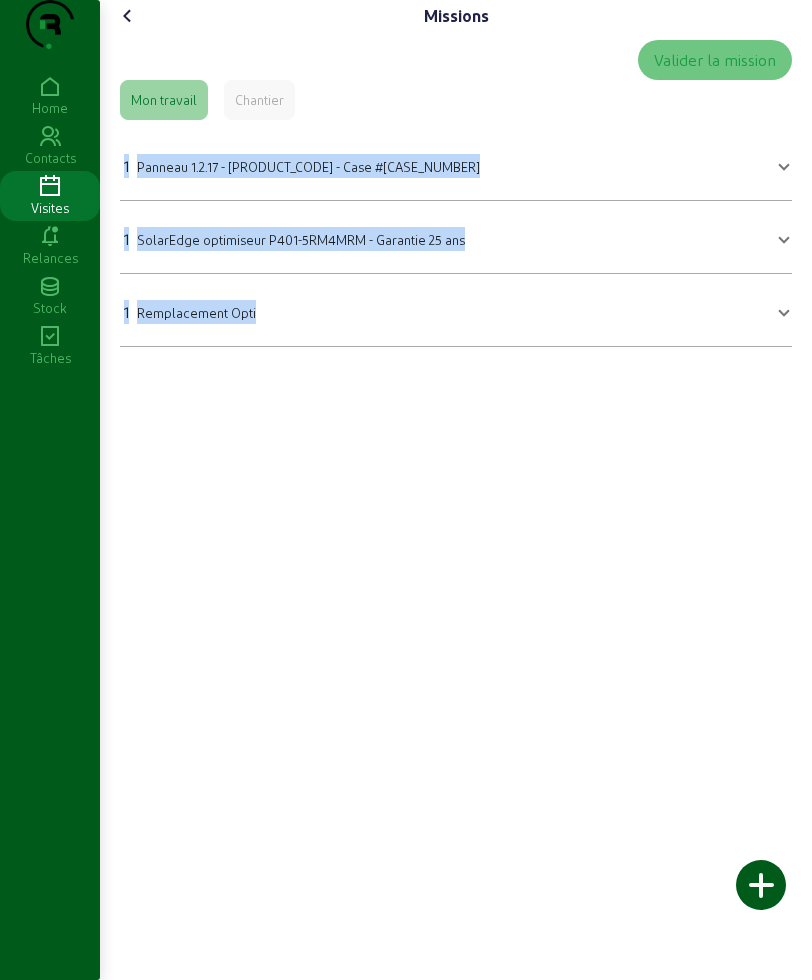 drag, startPoint x: 121, startPoint y: 205, endPoint x: 282, endPoint y: 366, distance: 227.68839 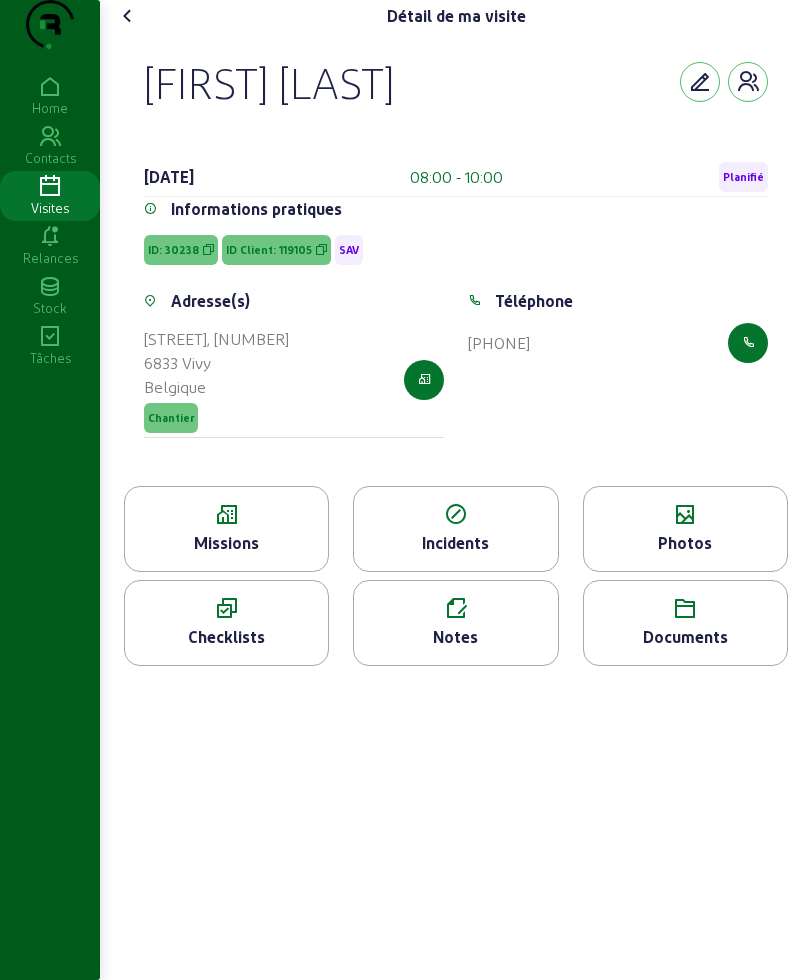 click on "Photos" 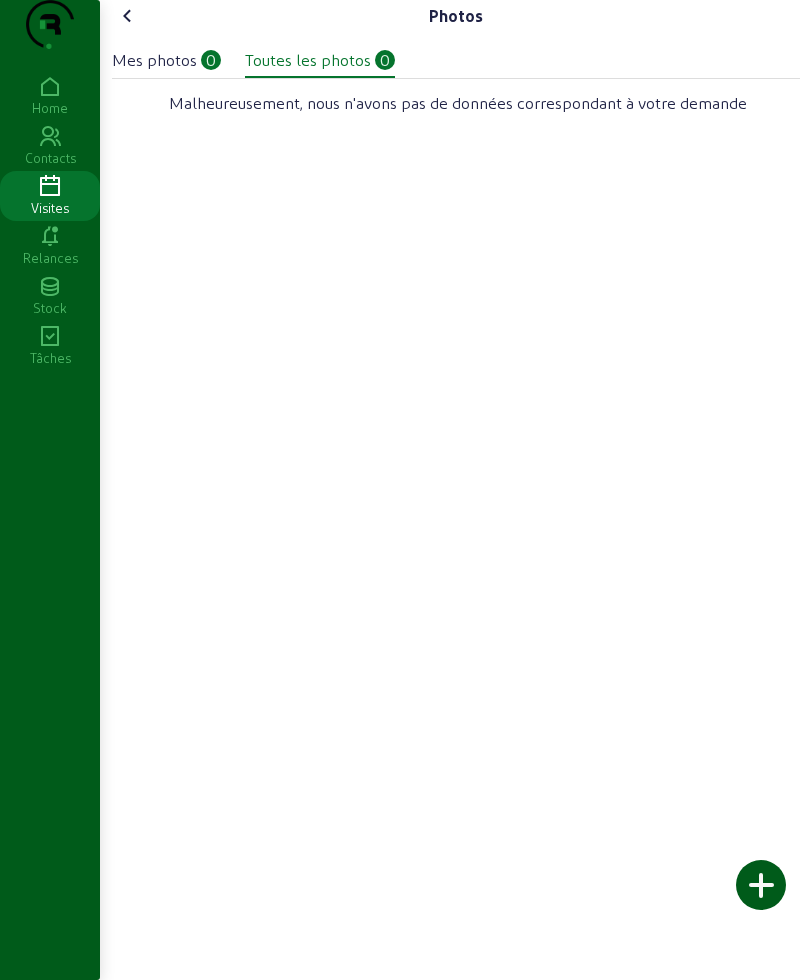 drag, startPoint x: 169, startPoint y: 112, endPoint x: 282, endPoint y: 107, distance: 113.110565 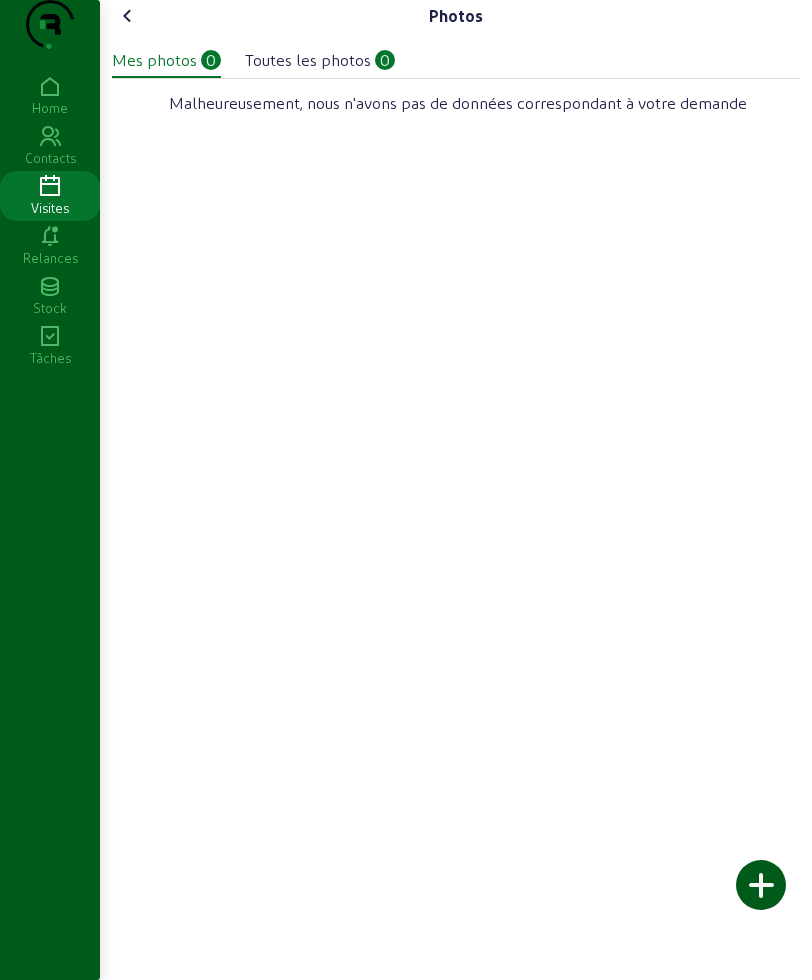 click on "Toutes les photos" 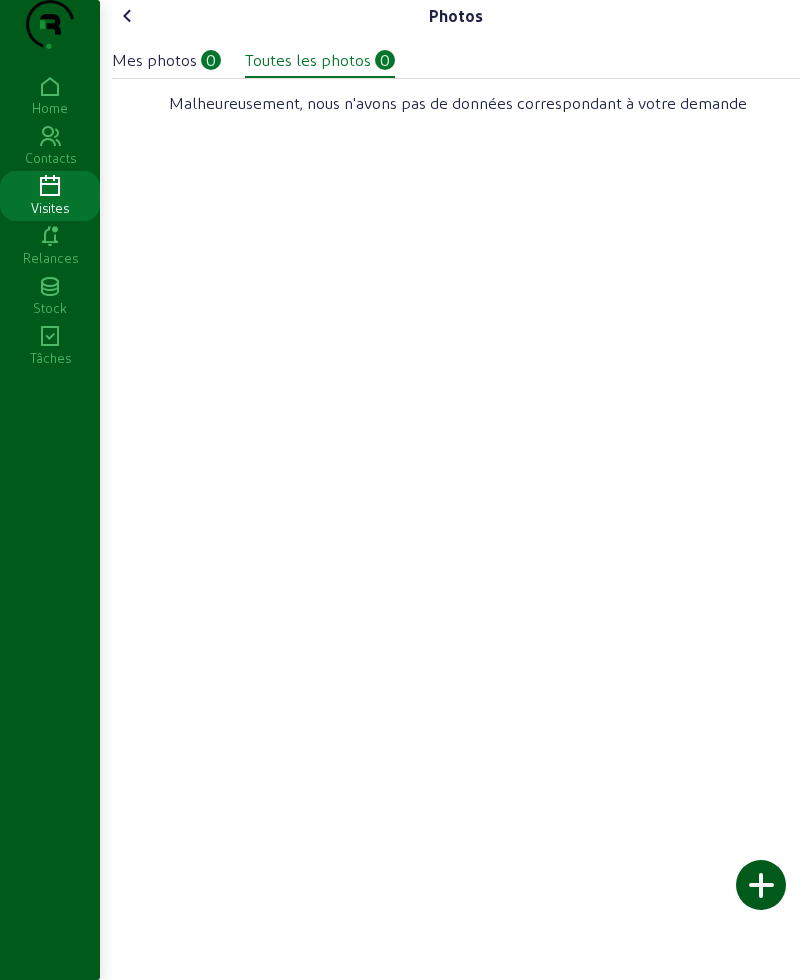 click 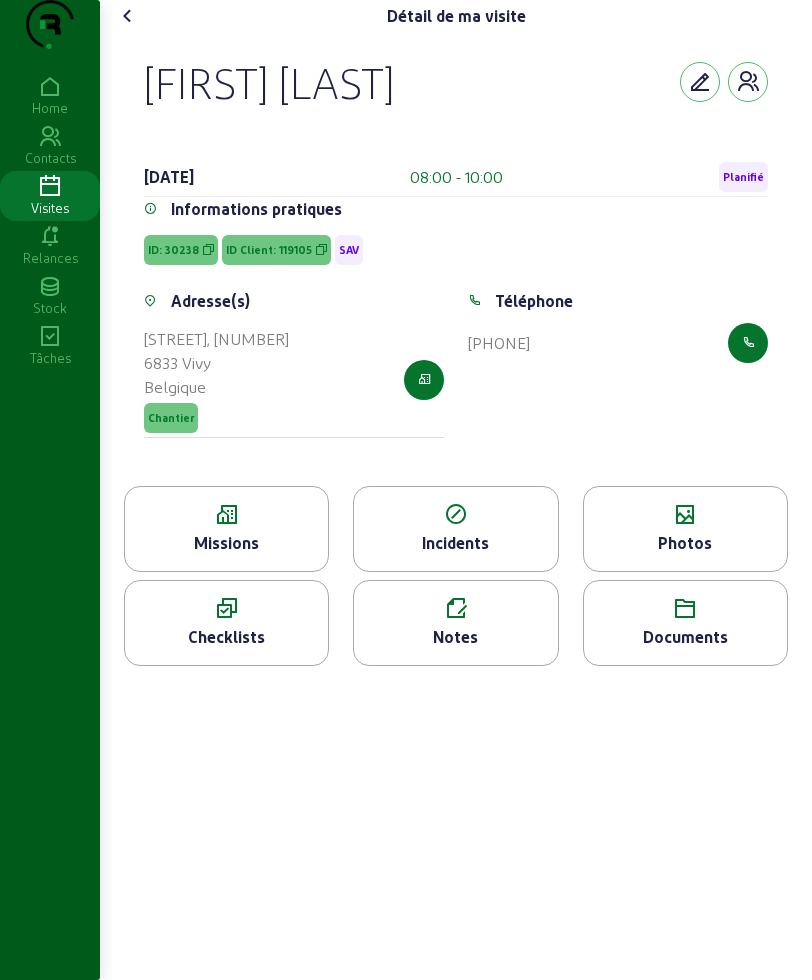 click 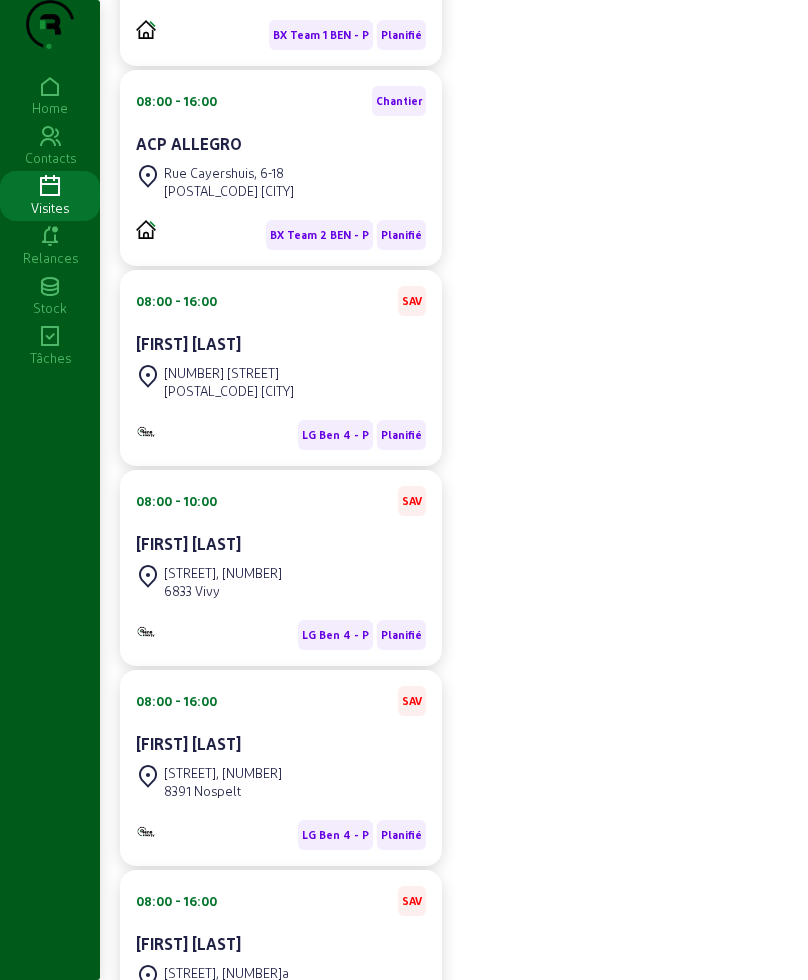 scroll, scrollTop: 875, scrollLeft: 0, axis: vertical 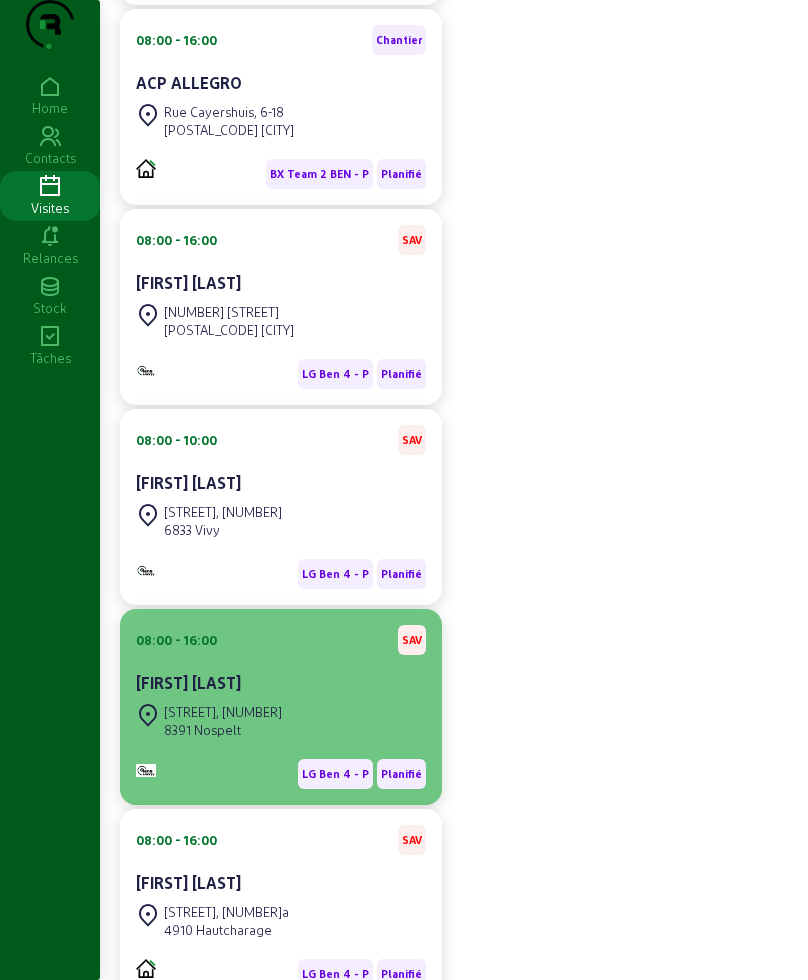 click on "[FIRST] [LAST]" 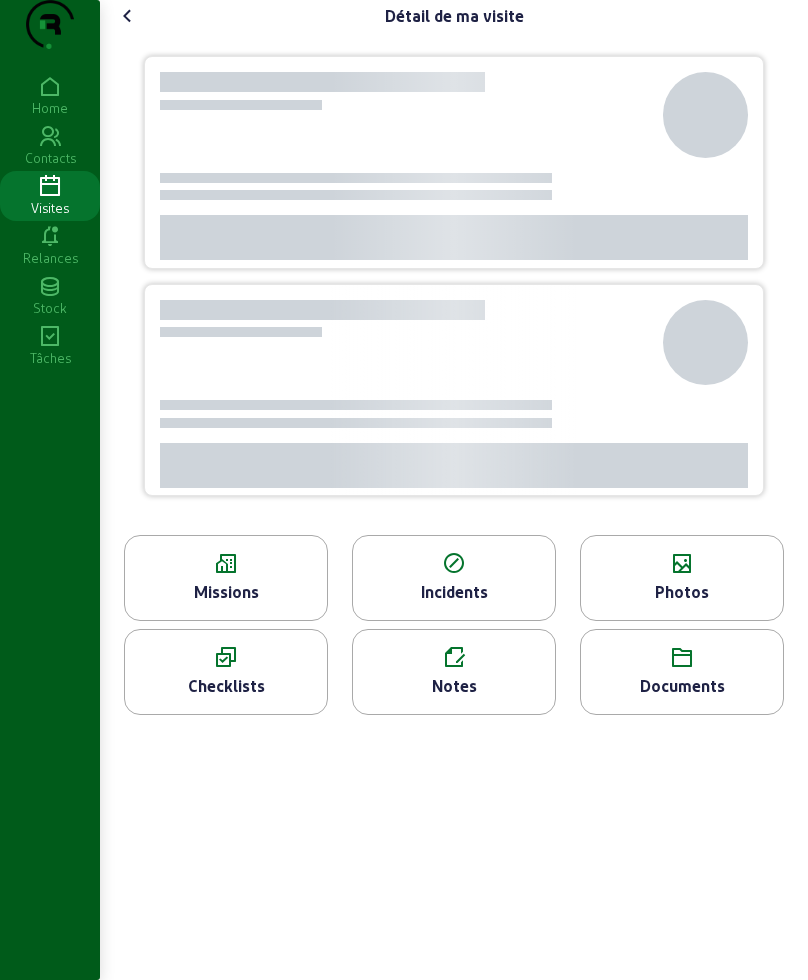 scroll, scrollTop: 0, scrollLeft: 0, axis: both 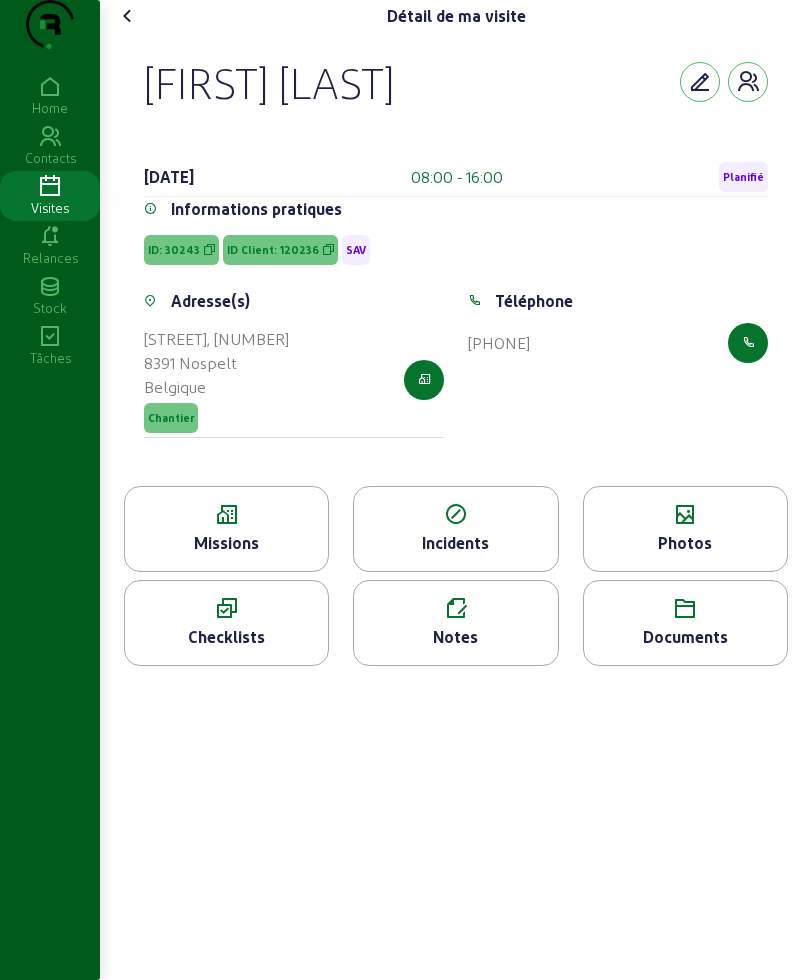 click on "Missions" 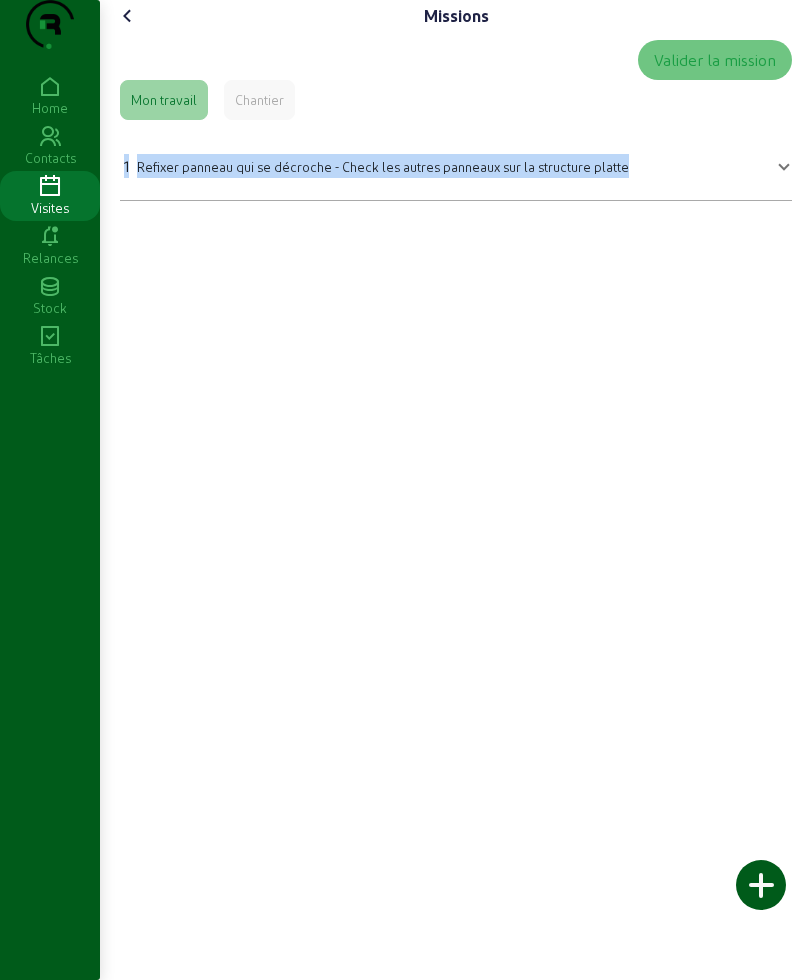 drag, startPoint x: 129, startPoint y: 204, endPoint x: 675, endPoint y: 238, distance: 547.05756 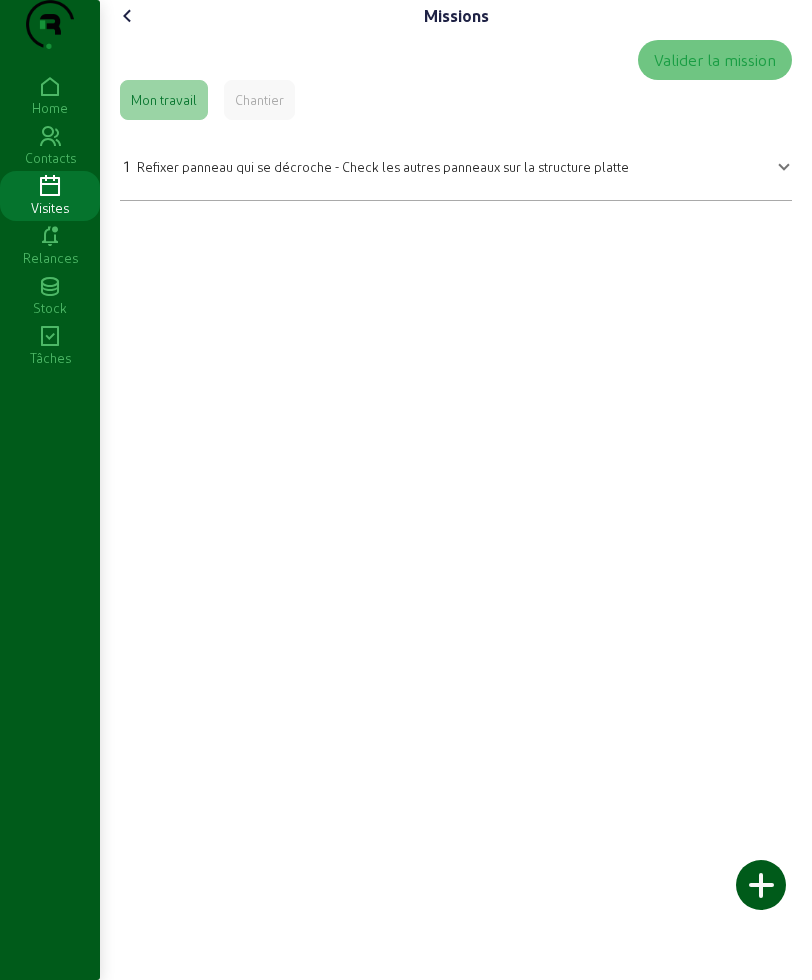 click on "Valider la mission" 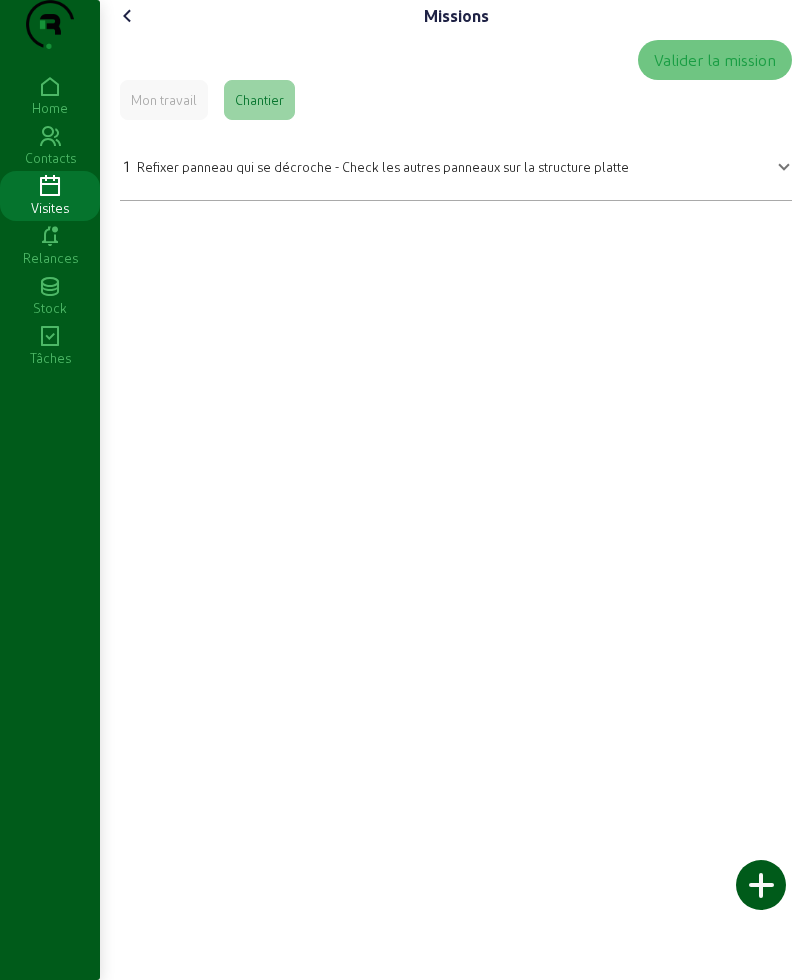 click 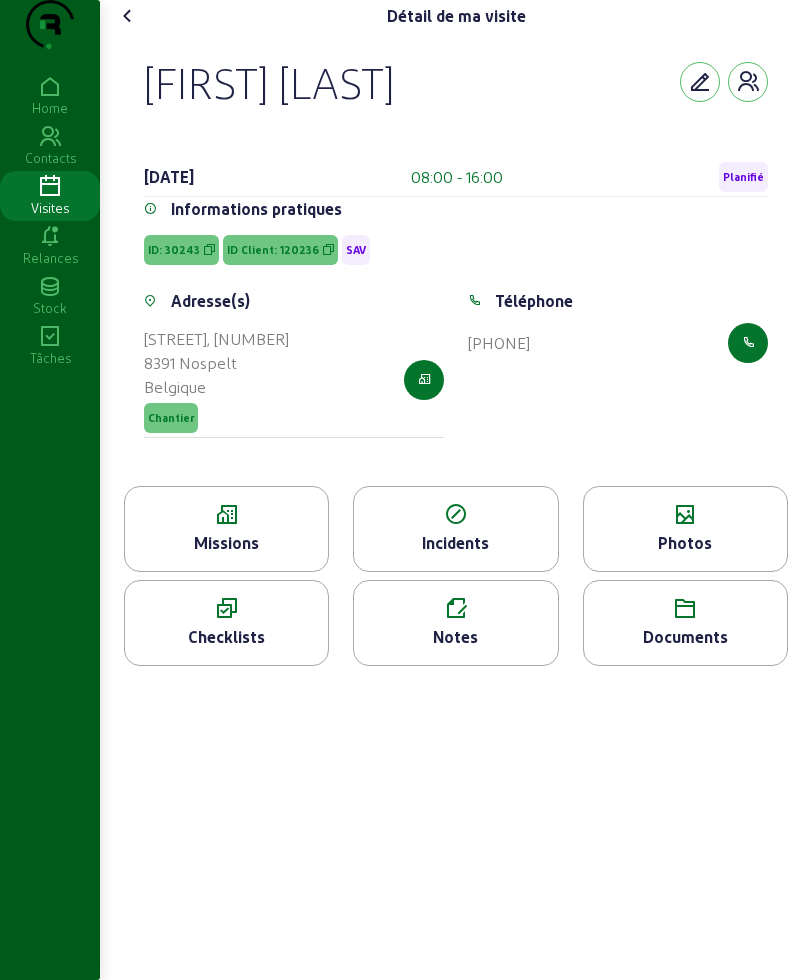 click 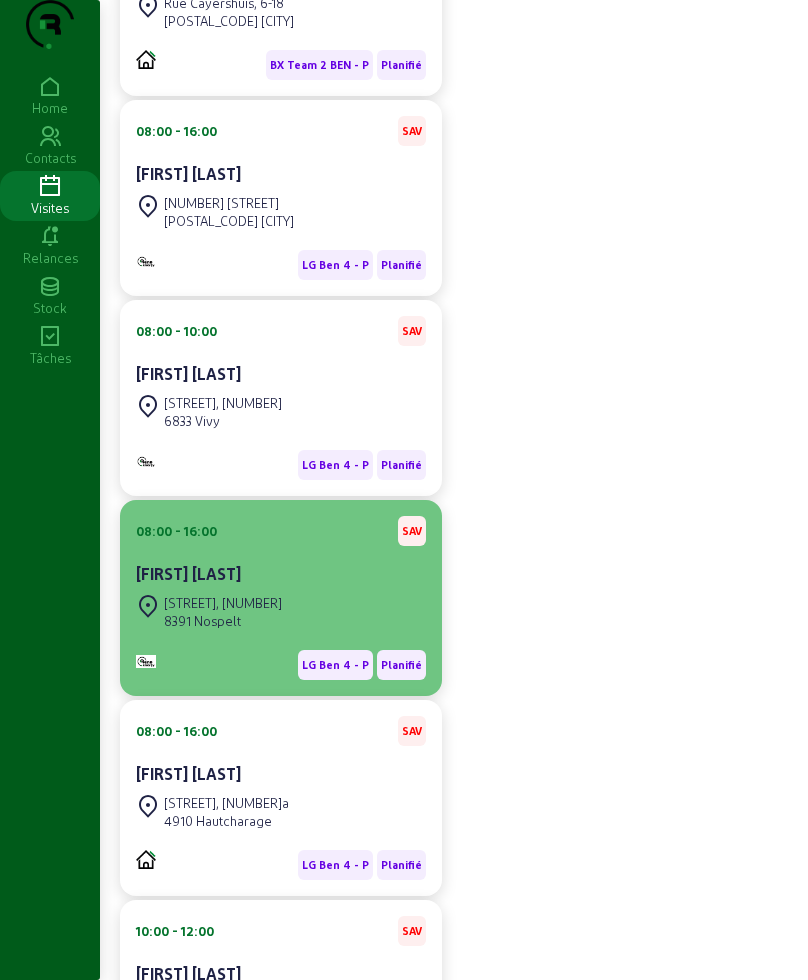 scroll, scrollTop: 1000, scrollLeft: 0, axis: vertical 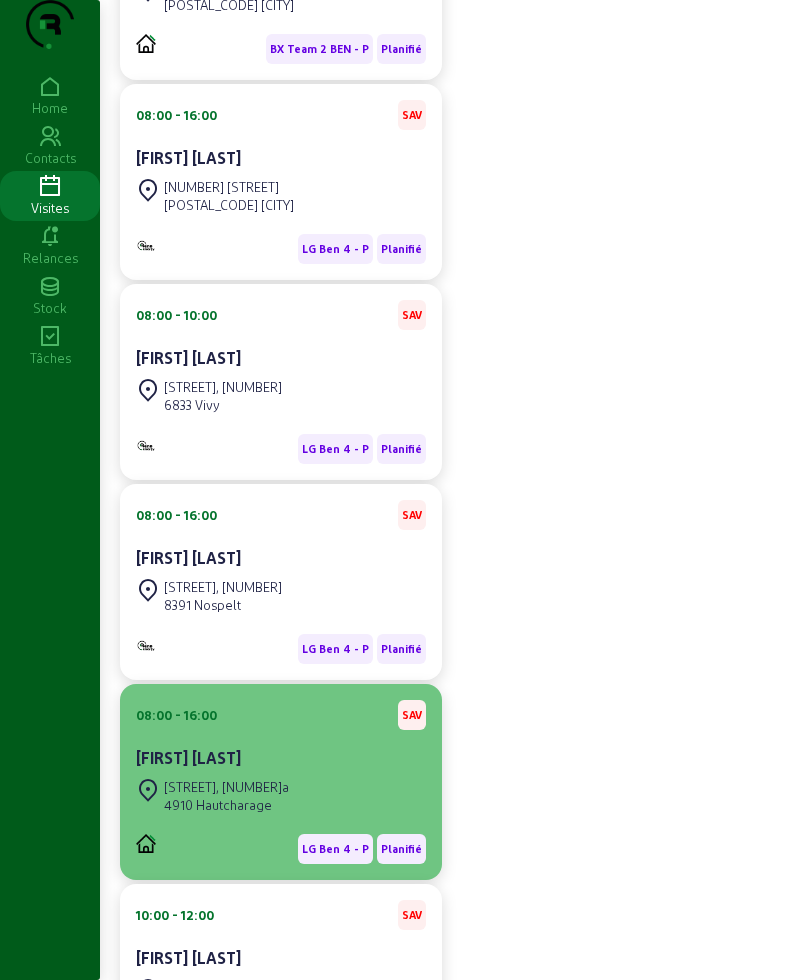click on "[FIRST] [LAST]" 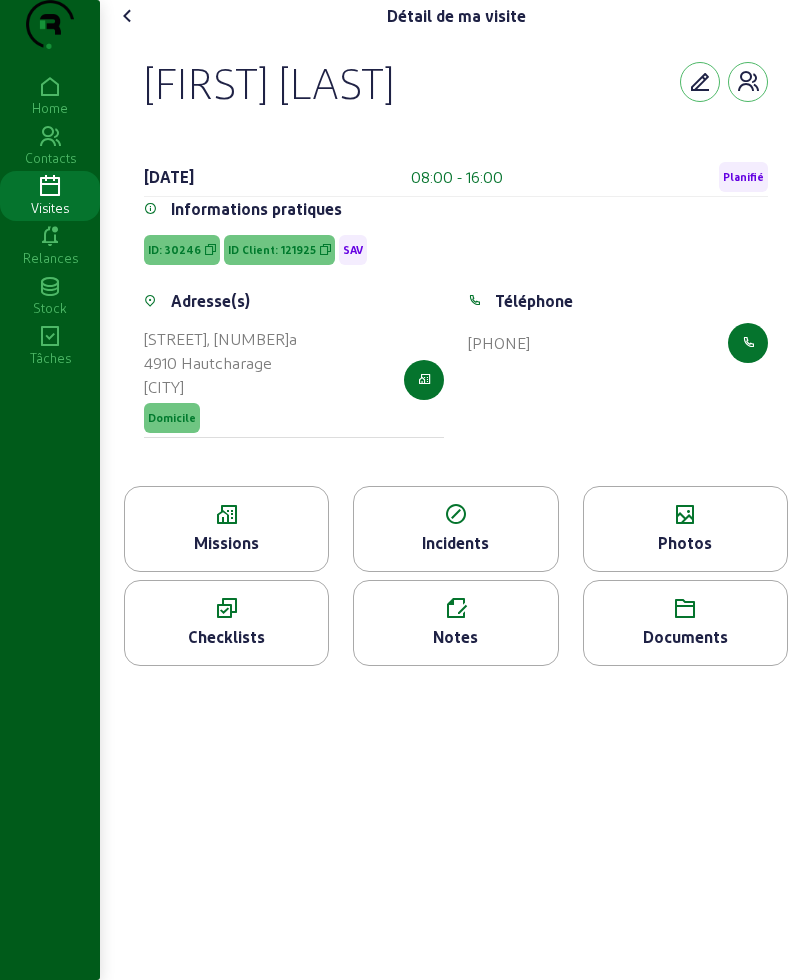 click on "Missions" 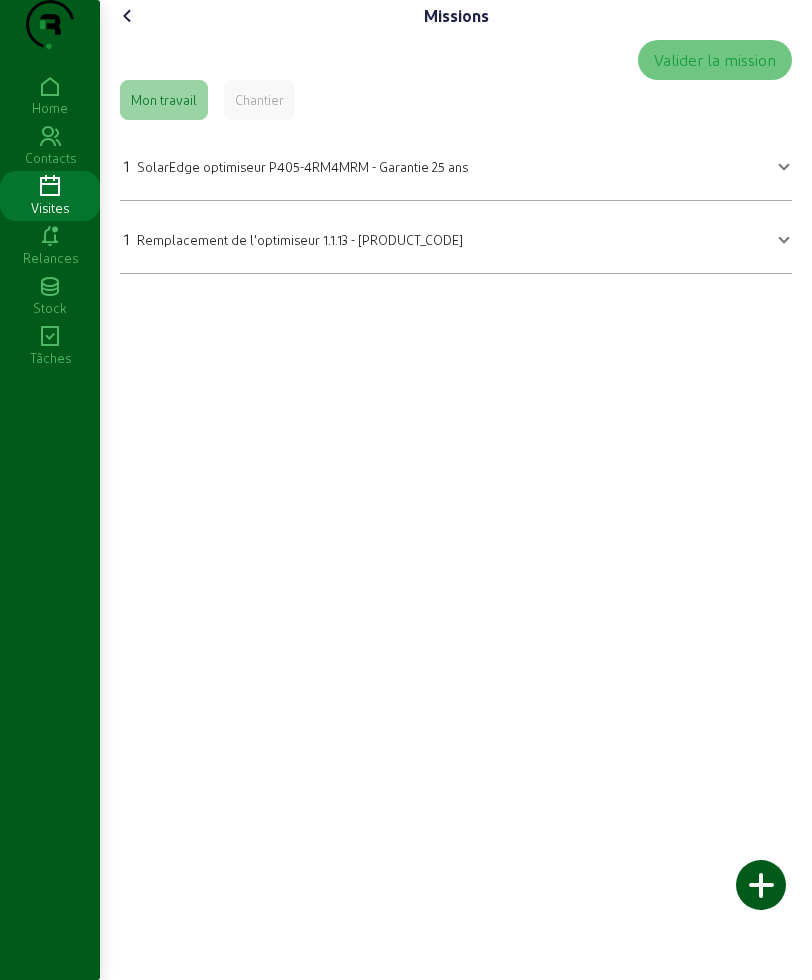 drag, startPoint x: 118, startPoint y: 185, endPoint x: 557, endPoint y: 312, distance: 457.0011 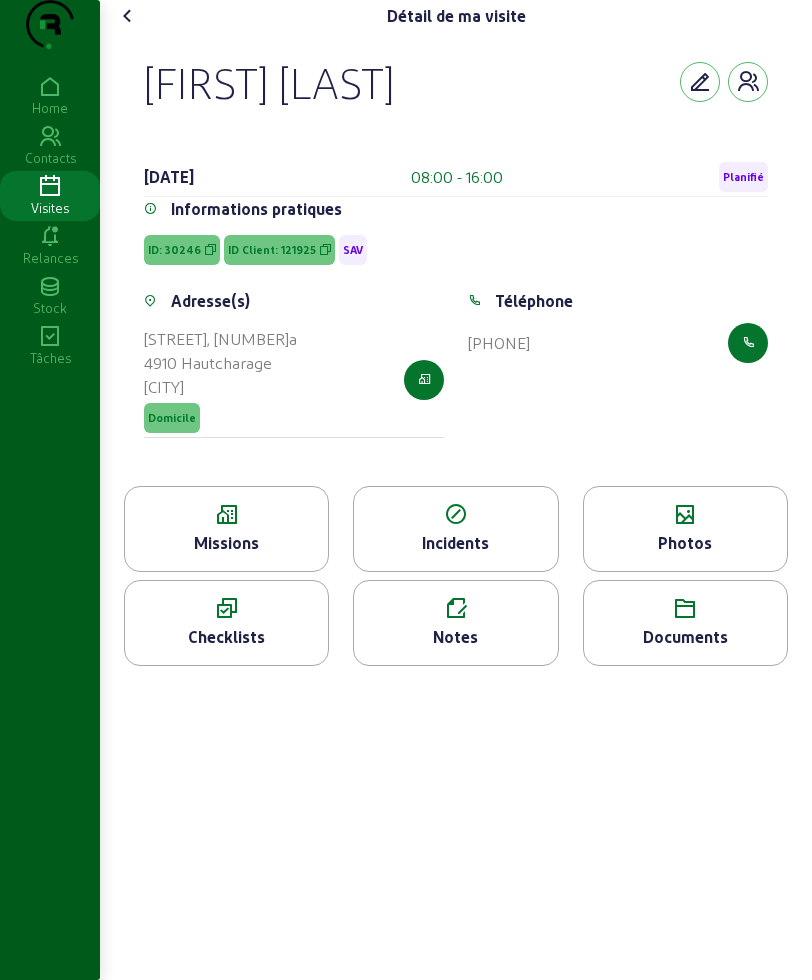 click on "Photos" 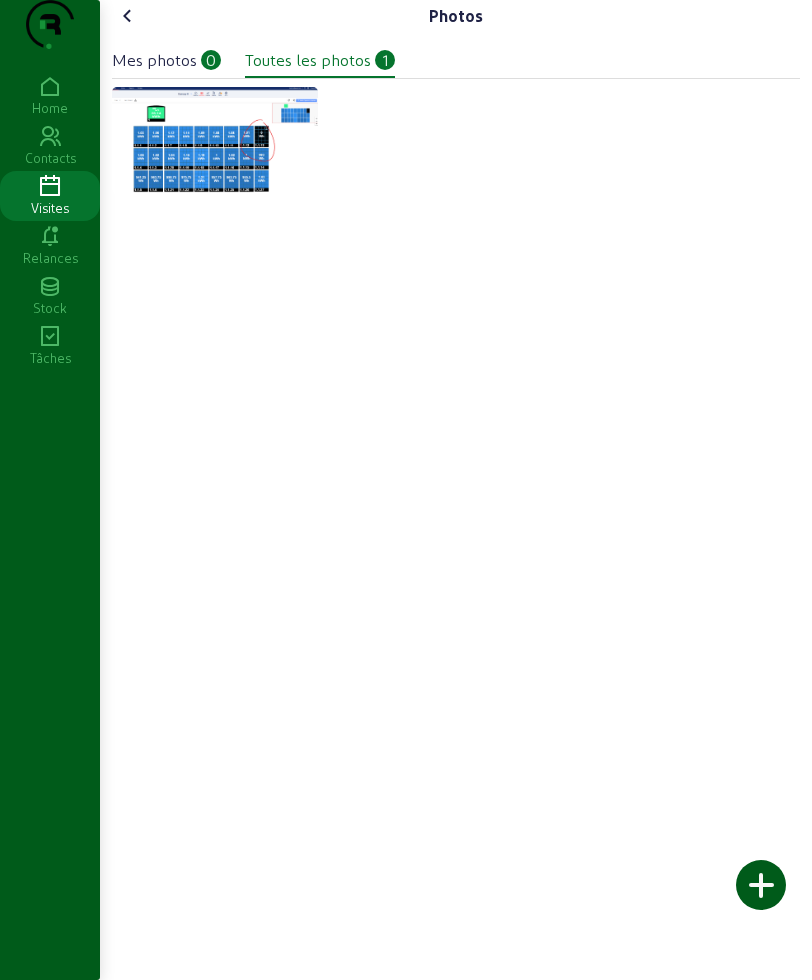 click 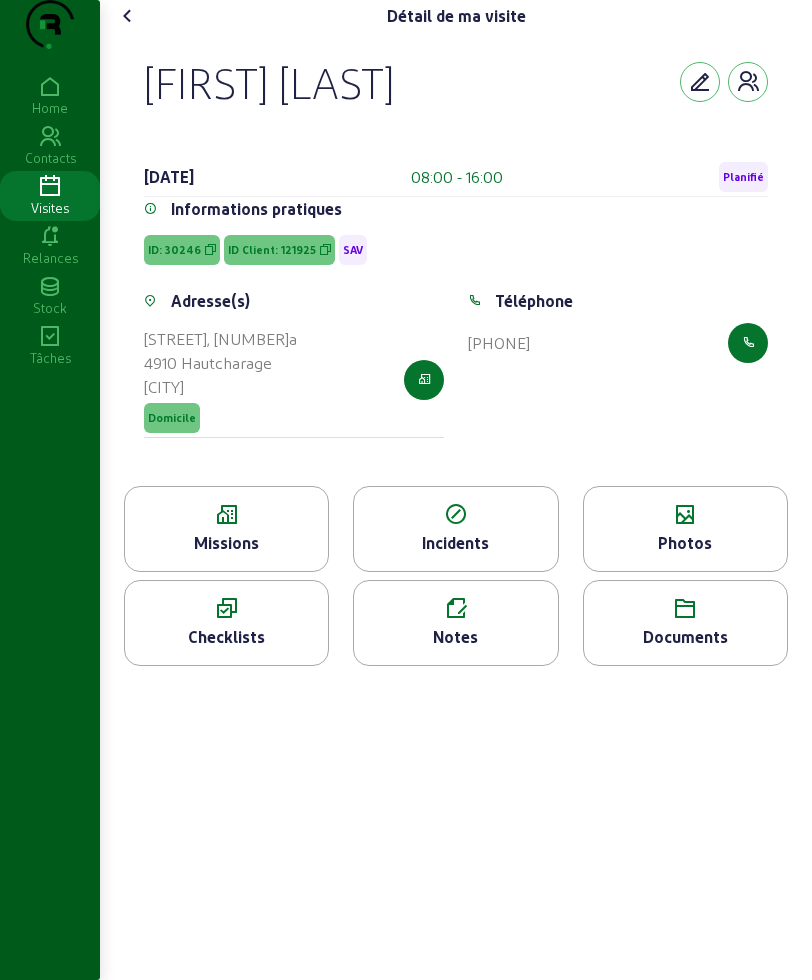 click 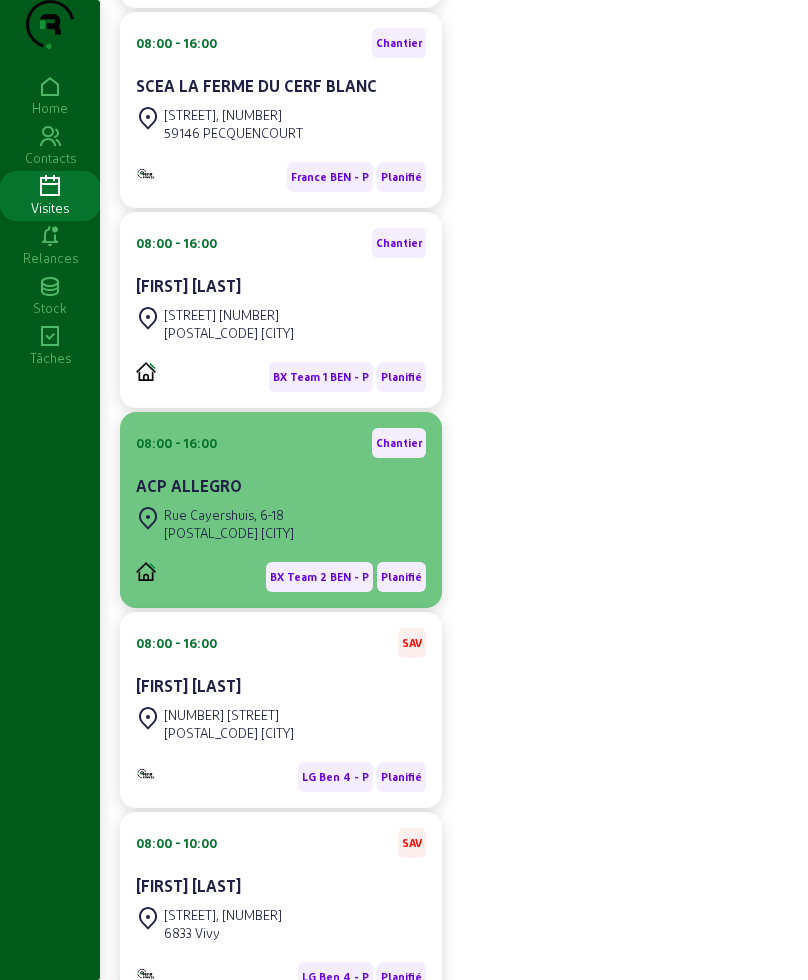 scroll, scrollTop: 750, scrollLeft: 0, axis: vertical 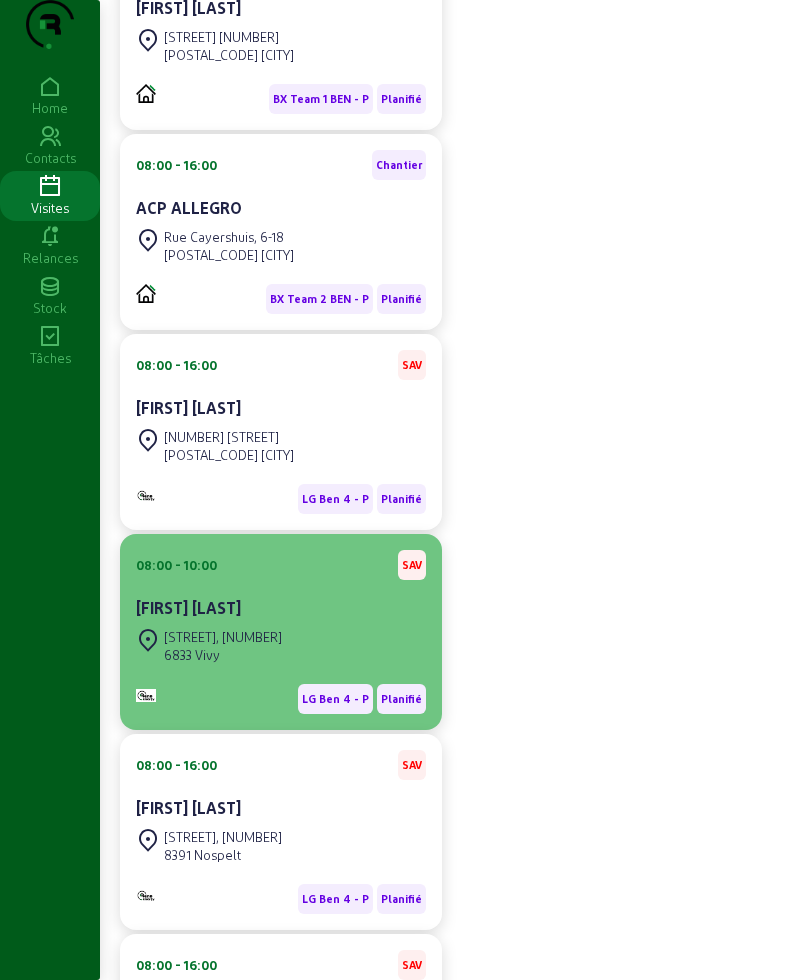 click on "LG Ben 4 - P Planifié" 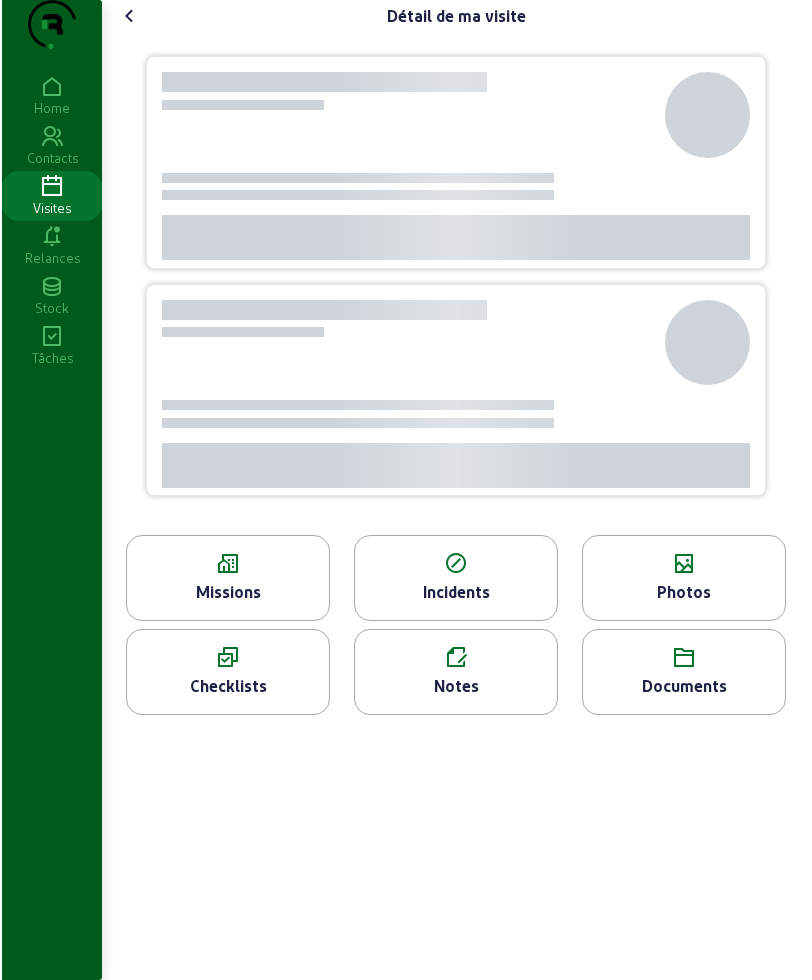 scroll, scrollTop: 0, scrollLeft: 0, axis: both 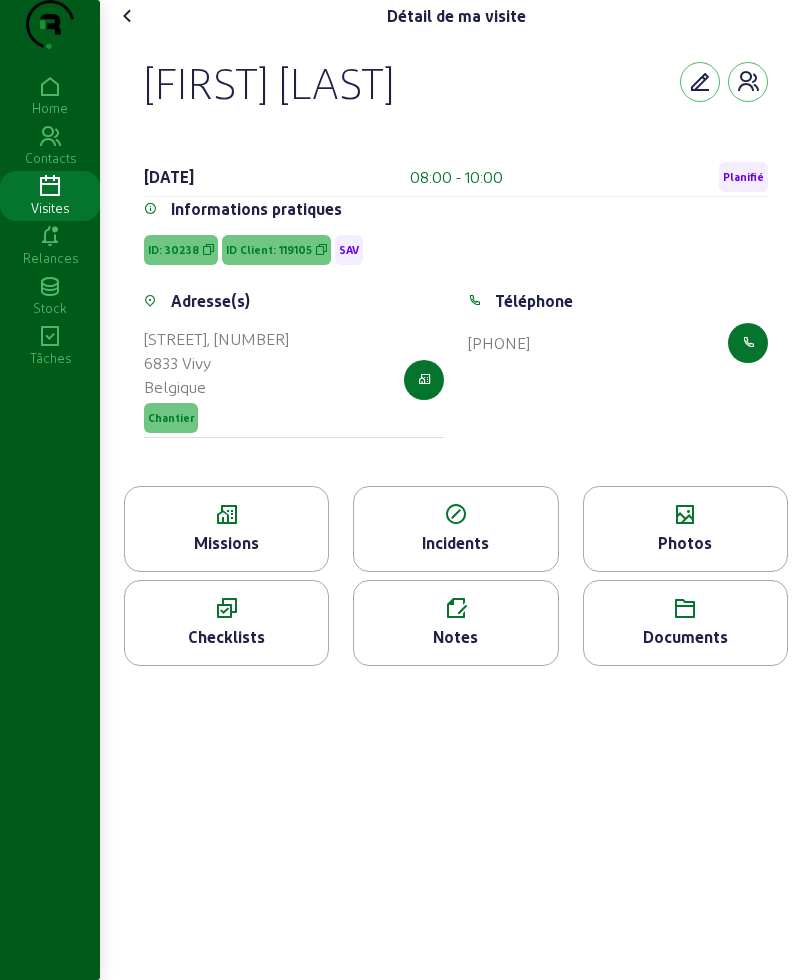drag, startPoint x: 193, startPoint y: 108, endPoint x: 505, endPoint y: 108, distance: 312 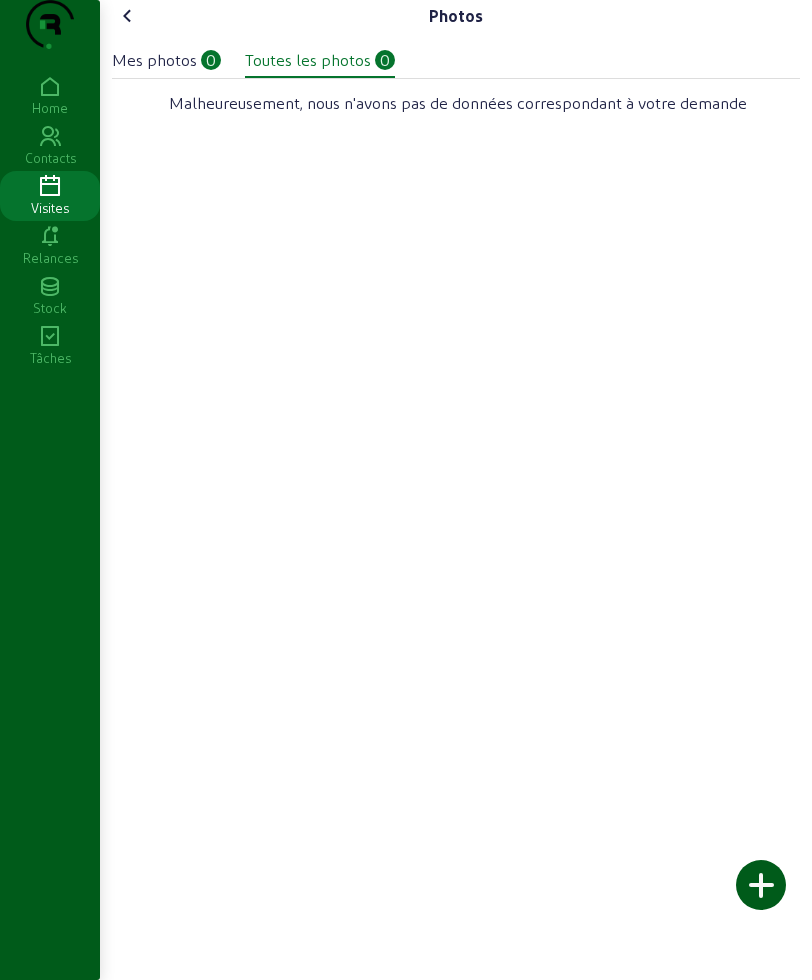 click 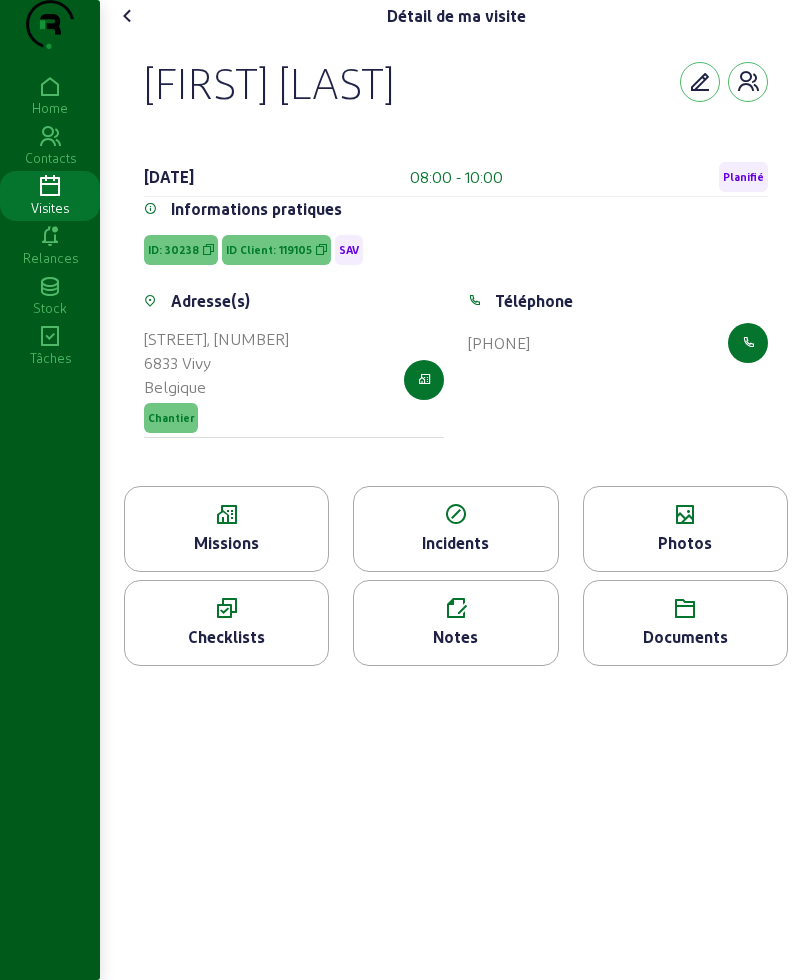 click 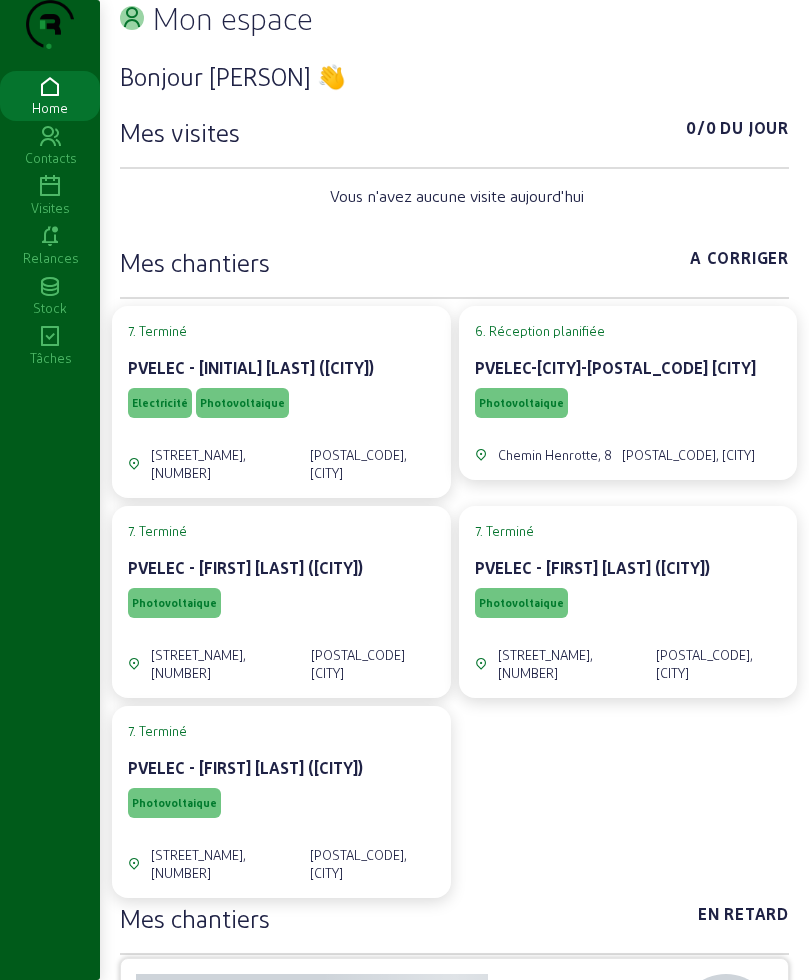 scroll, scrollTop: 0, scrollLeft: 0, axis: both 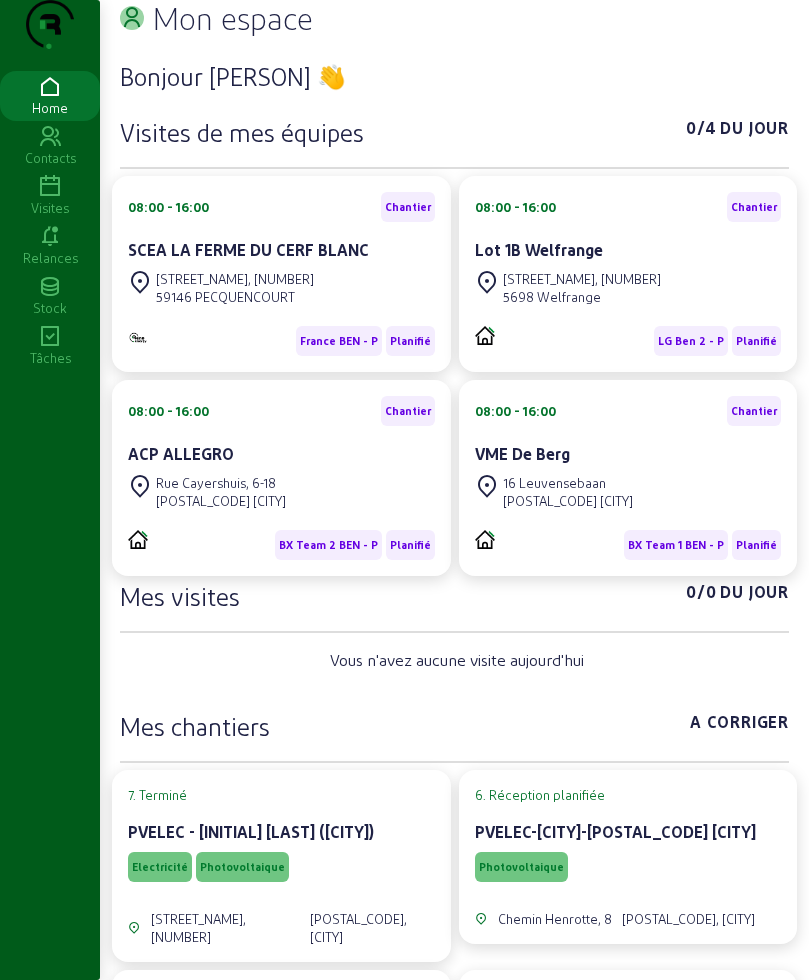 click 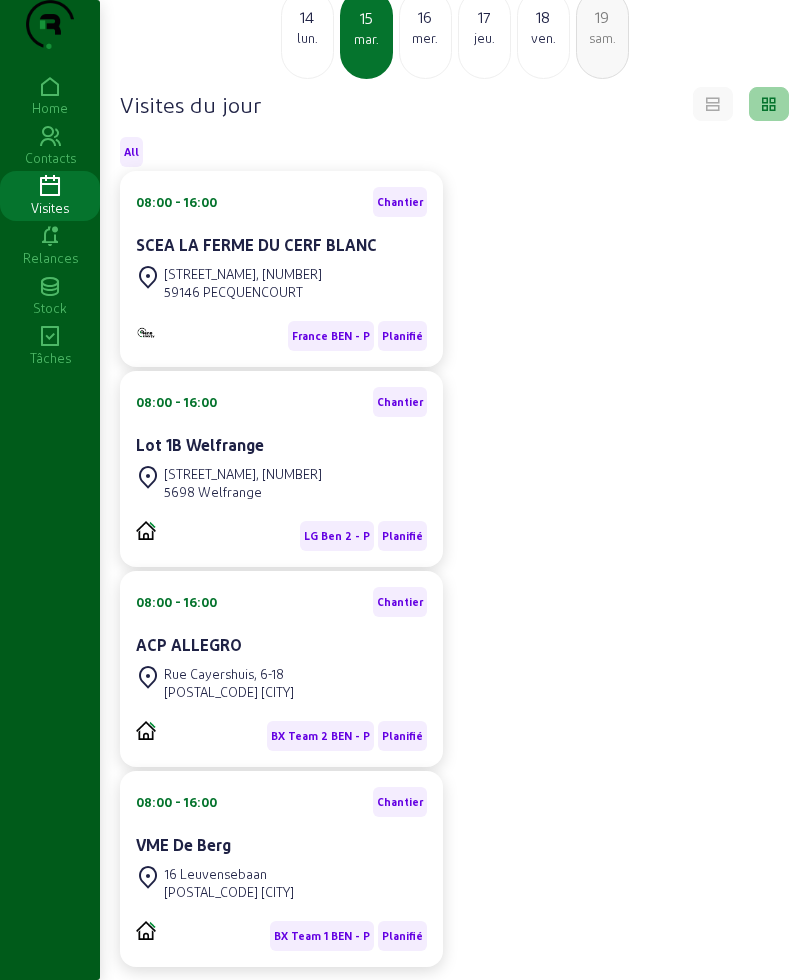 scroll, scrollTop: 0, scrollLeft: 0, axis: both 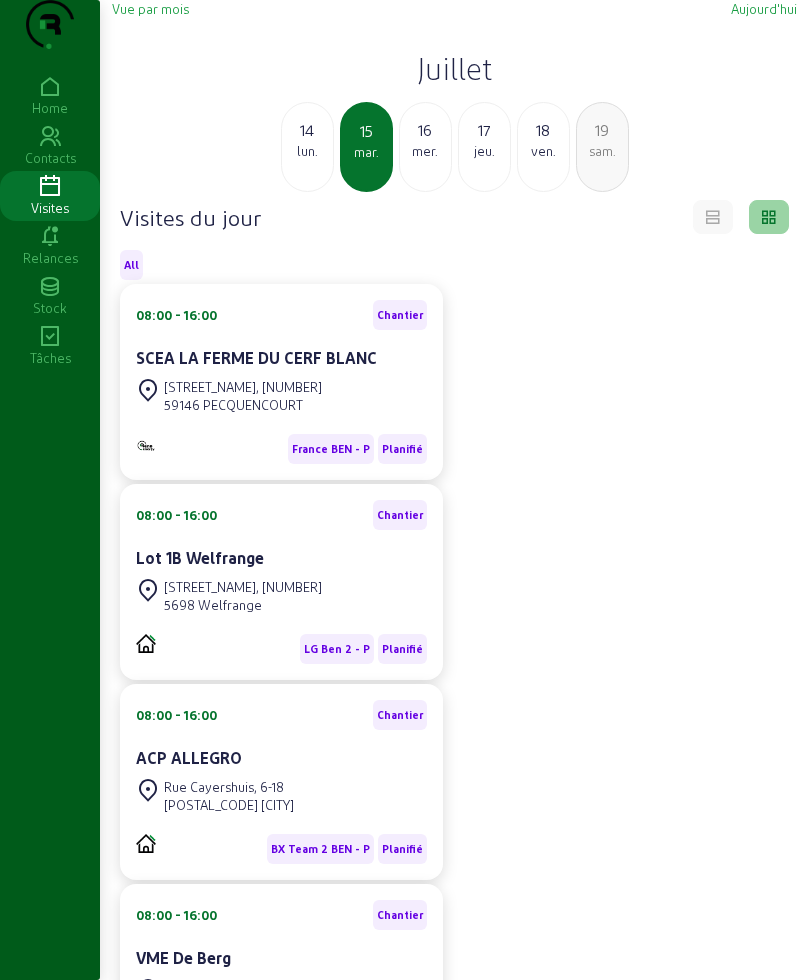 click on "16" 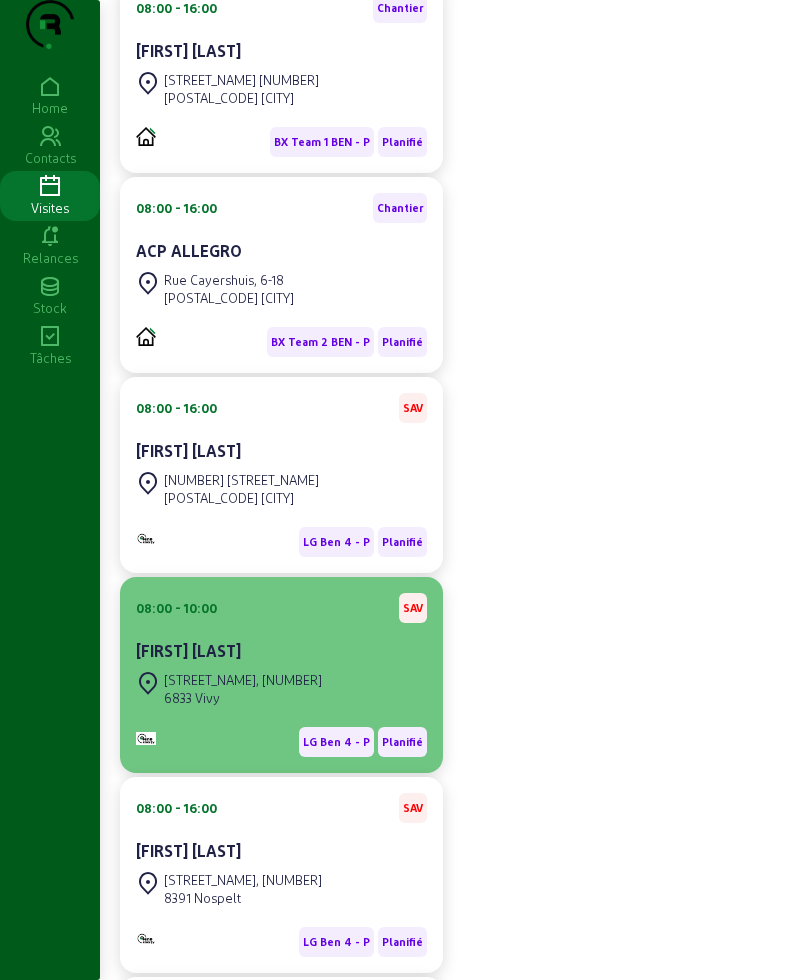 scroll, scrollTop: 750, scrollLeft: 0, axis: vertical 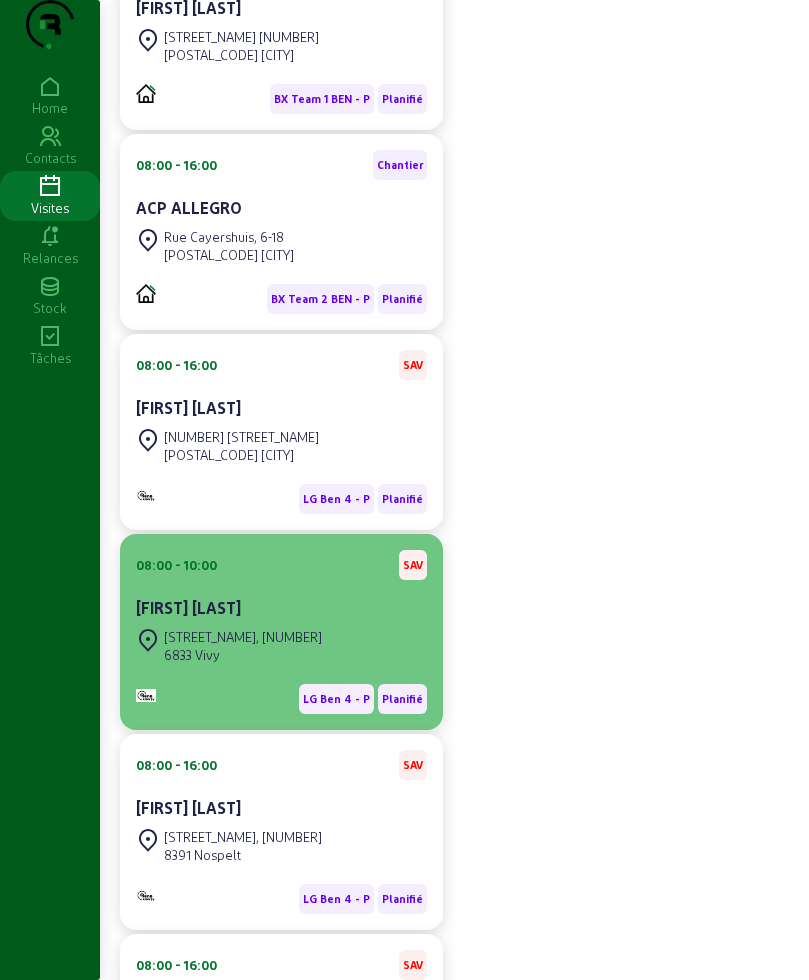 click on "[FIRST] [LAST]" 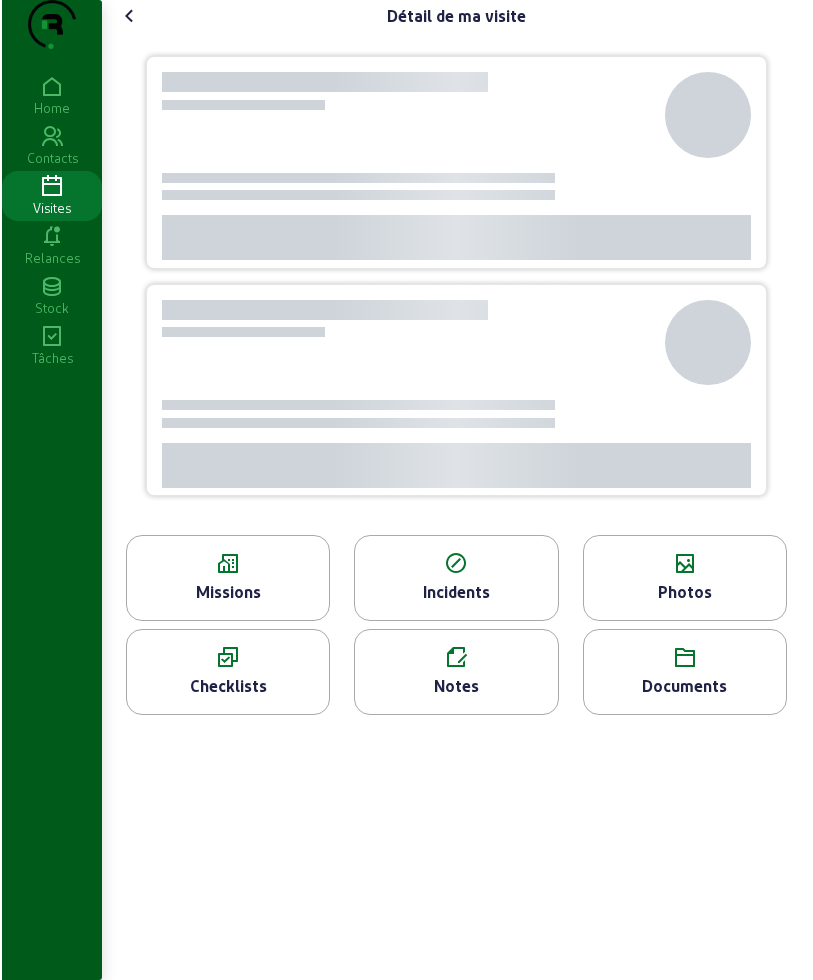 scroll, scrollTop: 0, scrollLeft: 0, axis: both 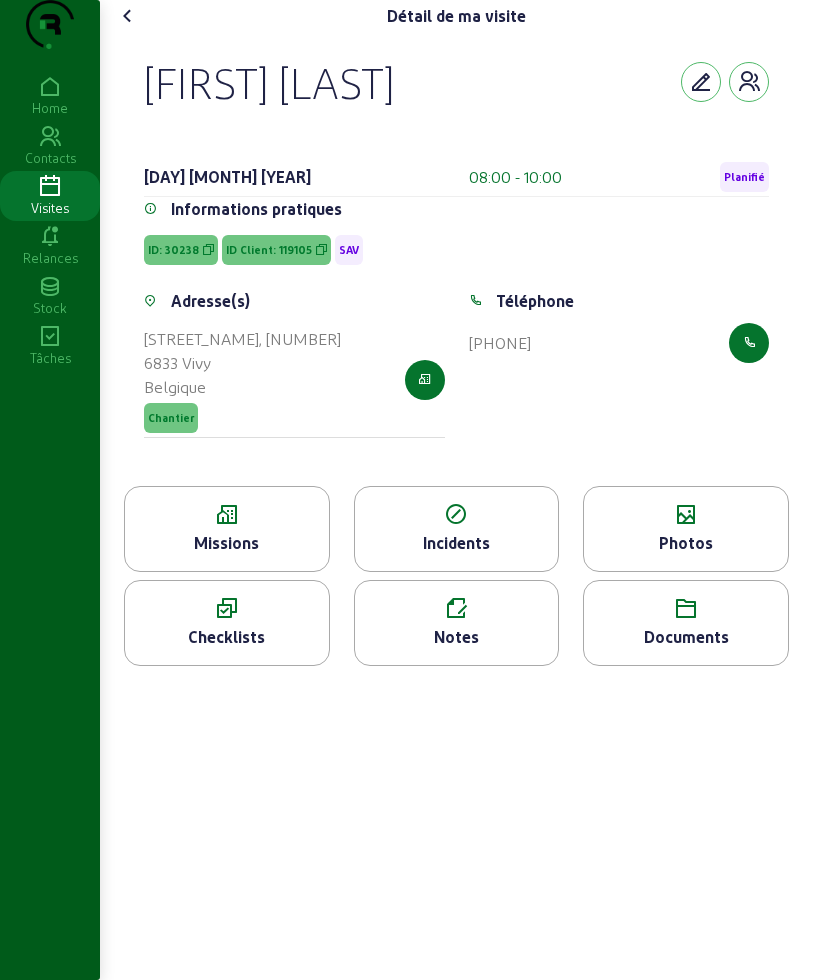 click on "Photos" 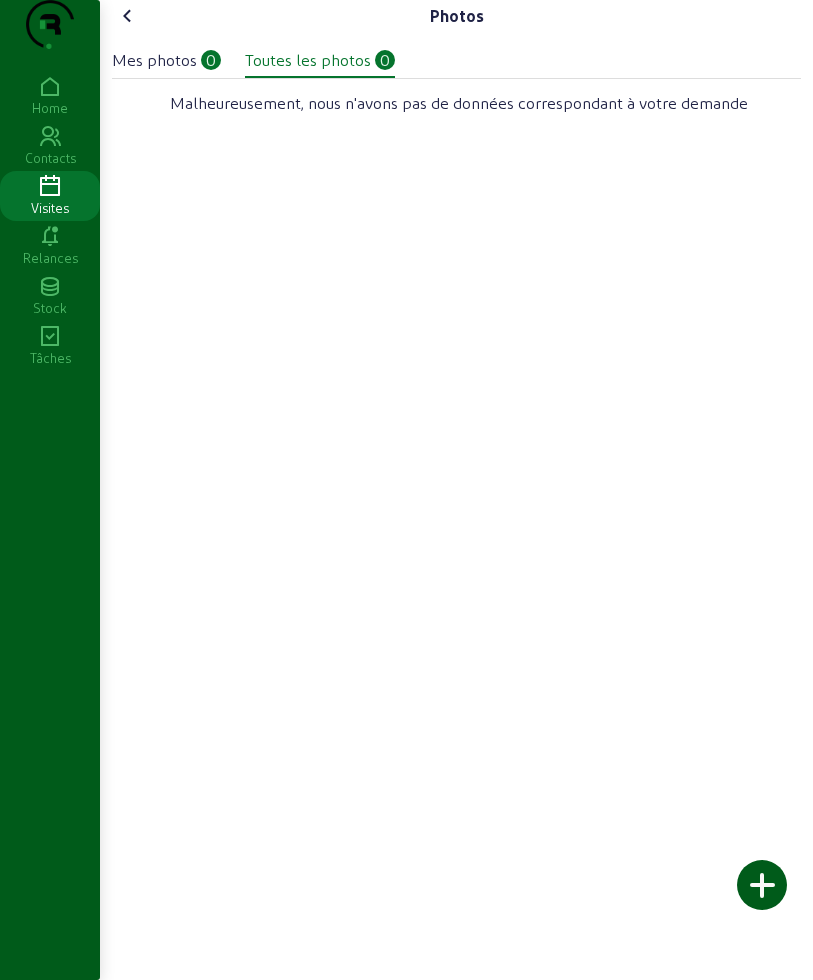 click 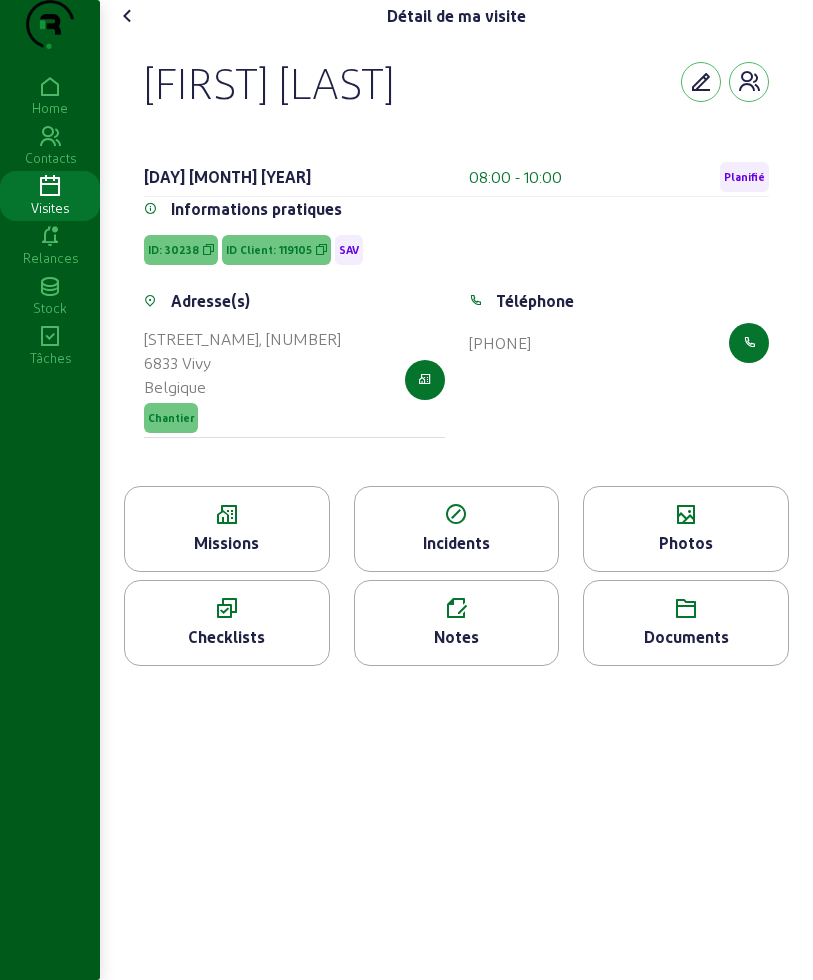 click on "Missions" 